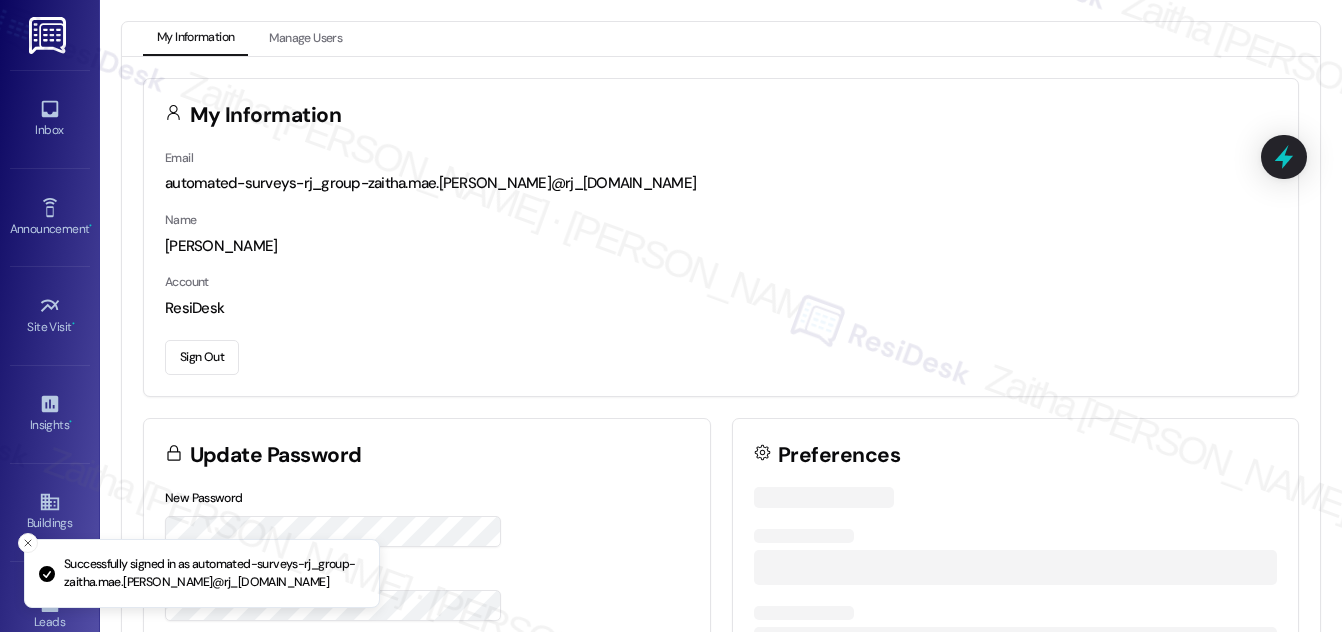 scroll, scrollTop: 0, scrollLeft: 0, axis: both 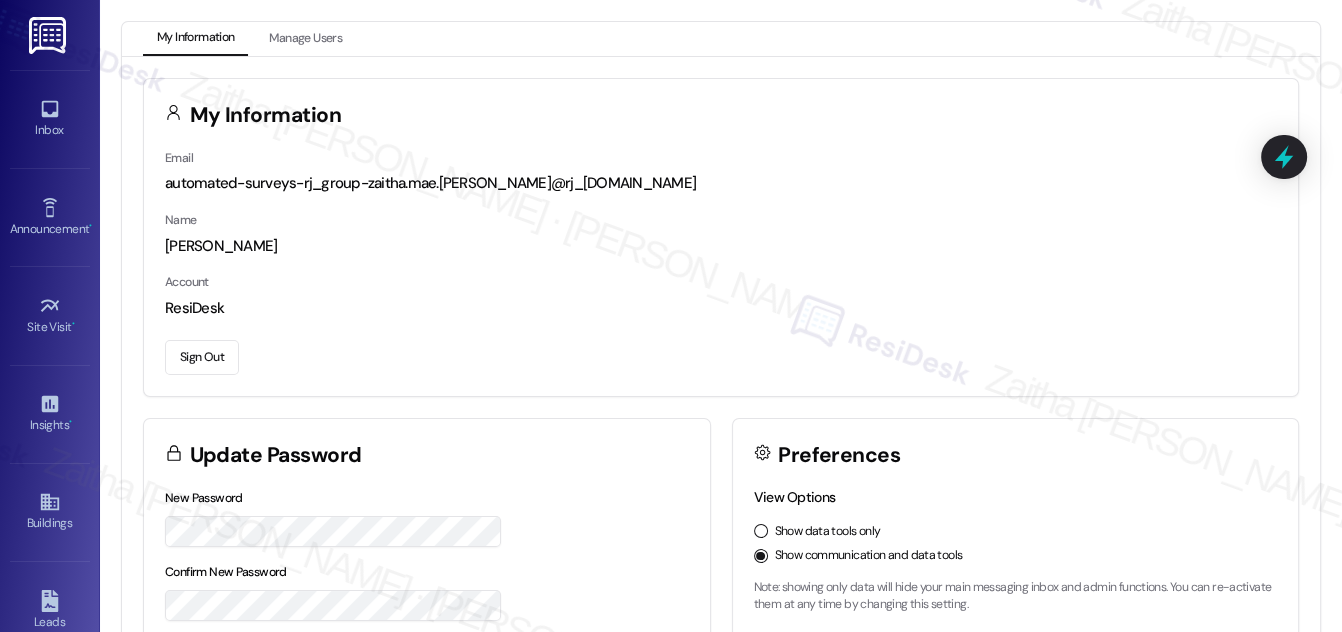 click on "Sign Out" at bounding box center (202, 357) 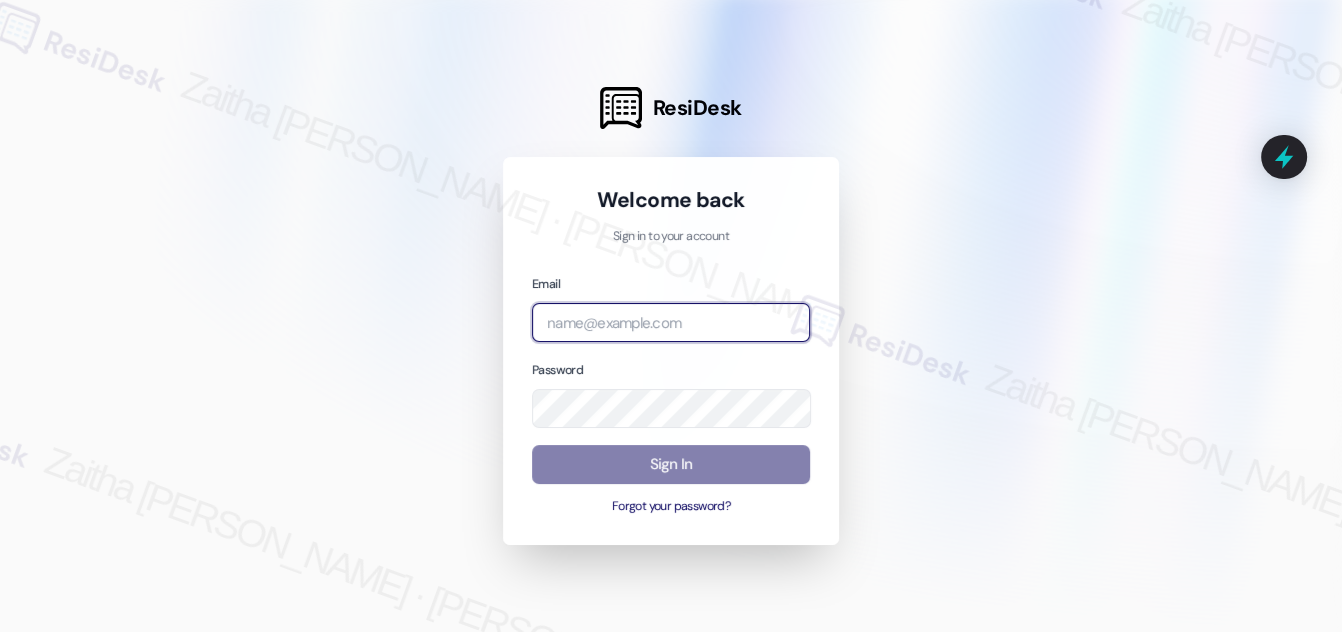 click at bounding box center (671, 322) 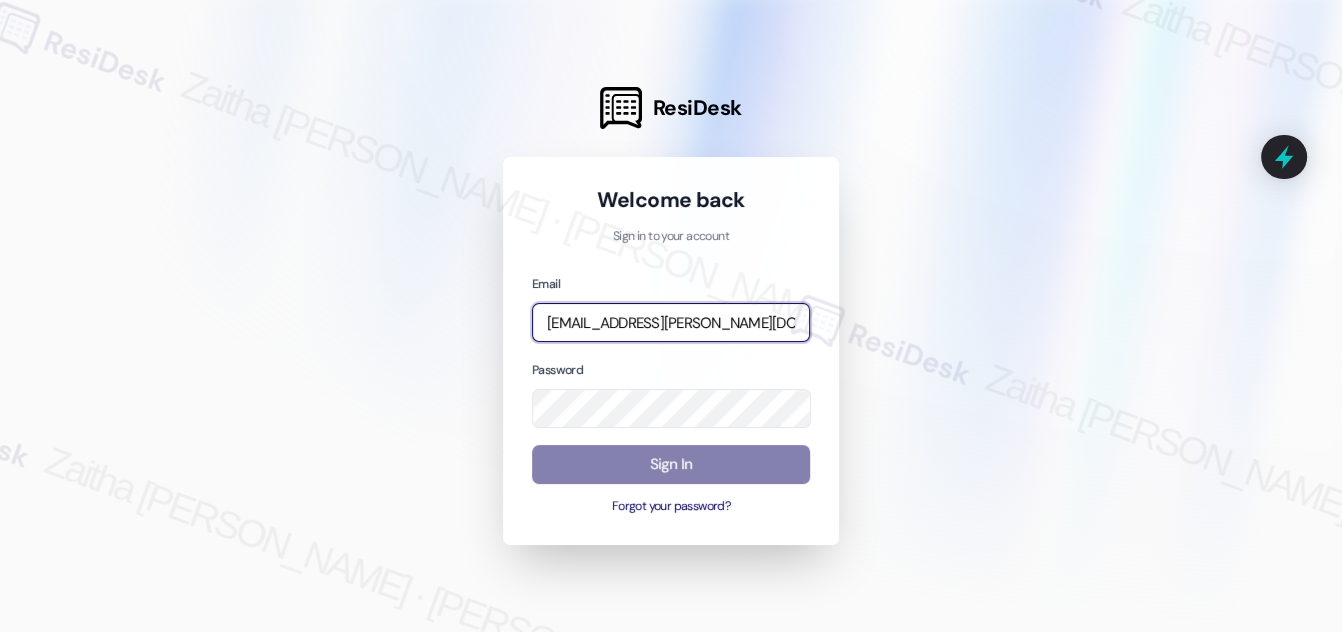 type on "automated-surveys-icarus-zaitha.mae.garcia@icarus.com" 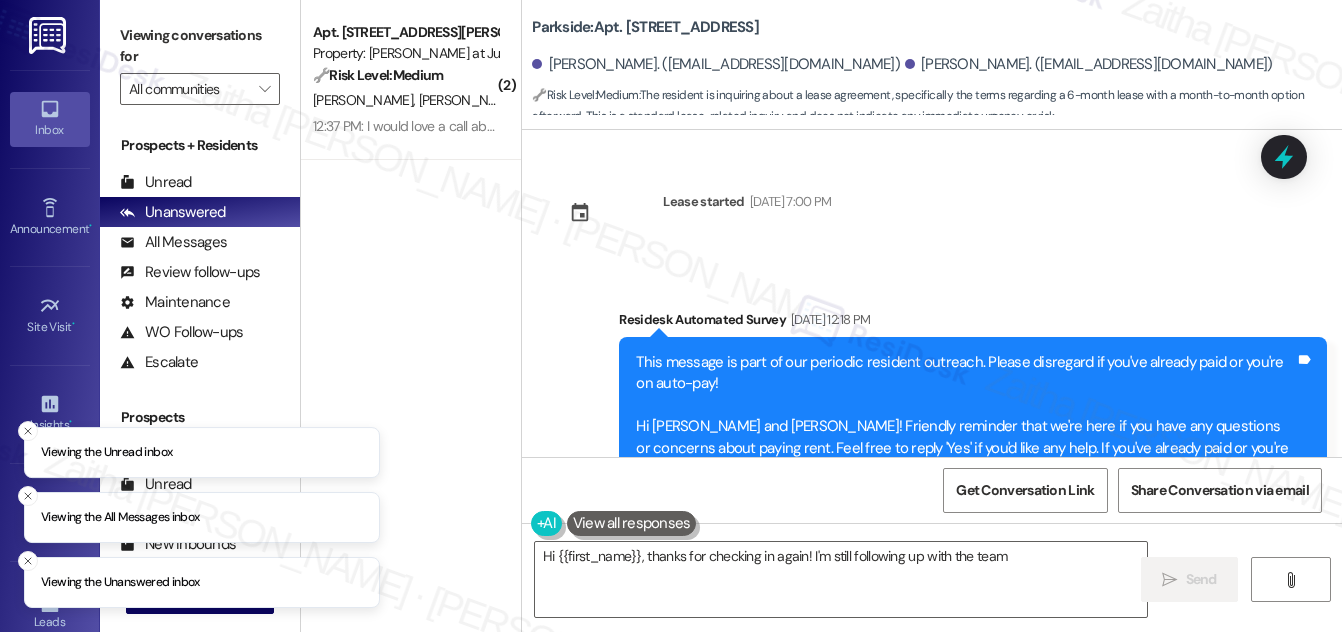 scroll, scrollTop: 0, scrollLeft: 0, axis: both 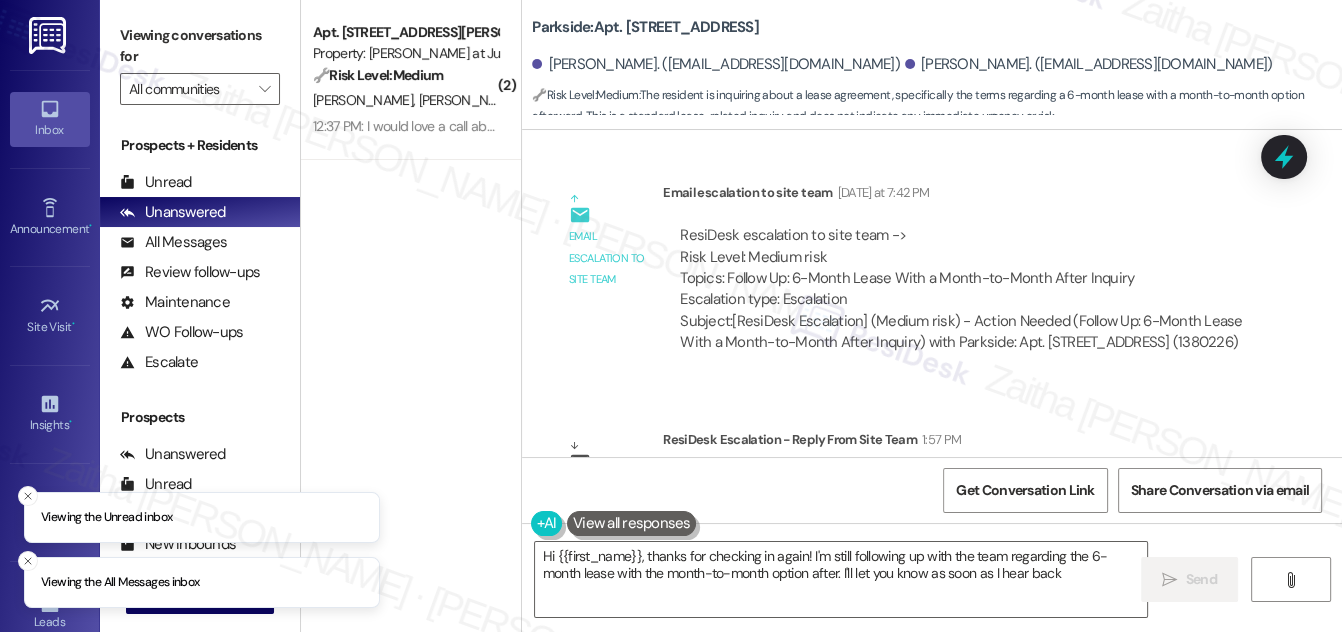 type on "Hi {{first_name}}, thanks for checking in again! I'm still following up with the team regarding the 6-month lease with the month-to-month option after. I'll let you know as soon as I hear back!" 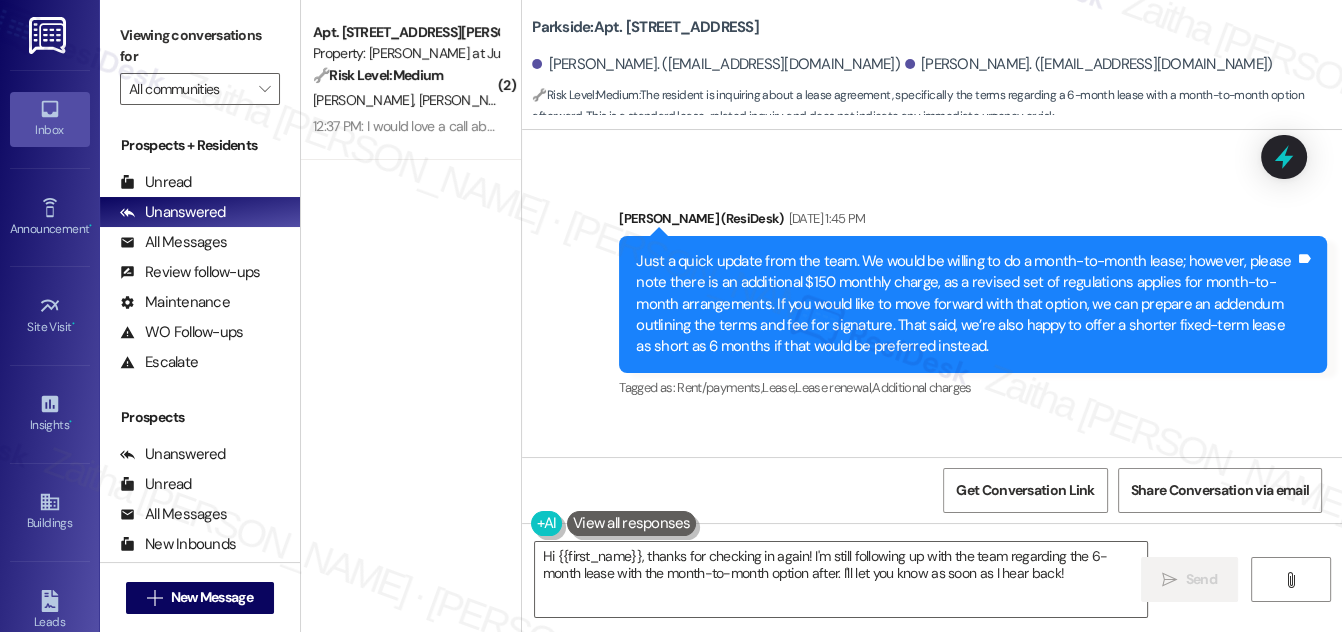 scroll, scrollTop: 10344, scrollLeft: 0, axis: vertical 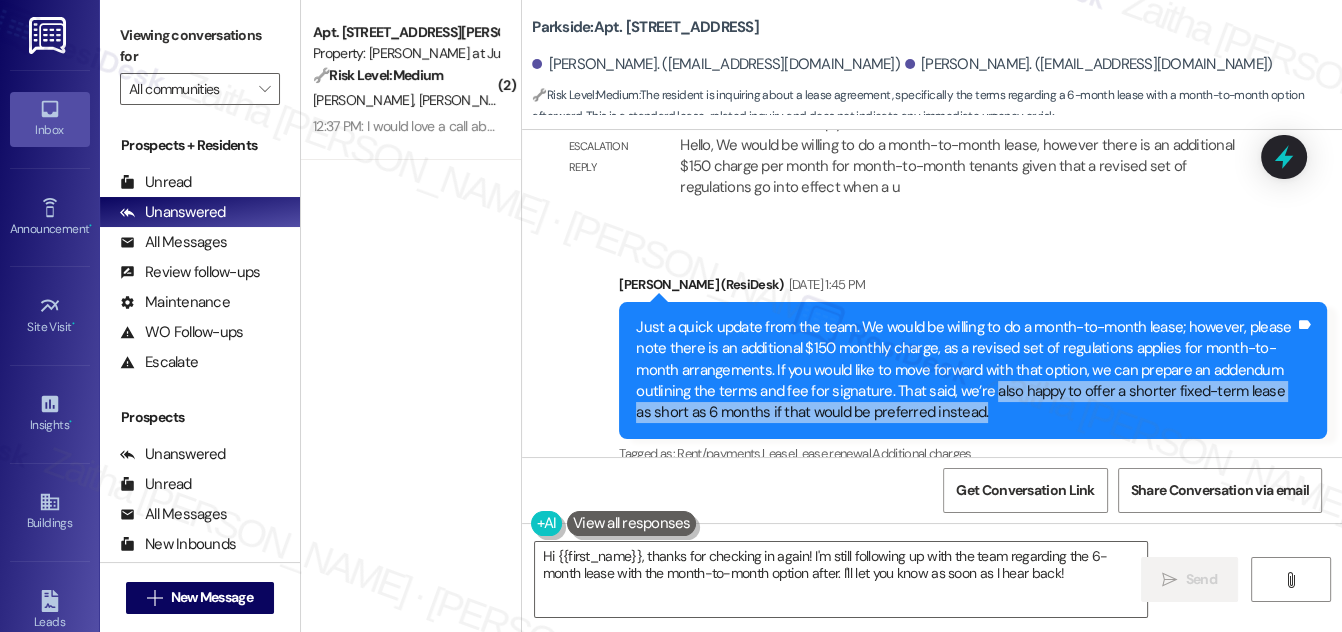drag, startPoint x: 986, startPoint y: 279, endPoint x: 994, endPoint y: 301, distance: 23.409399 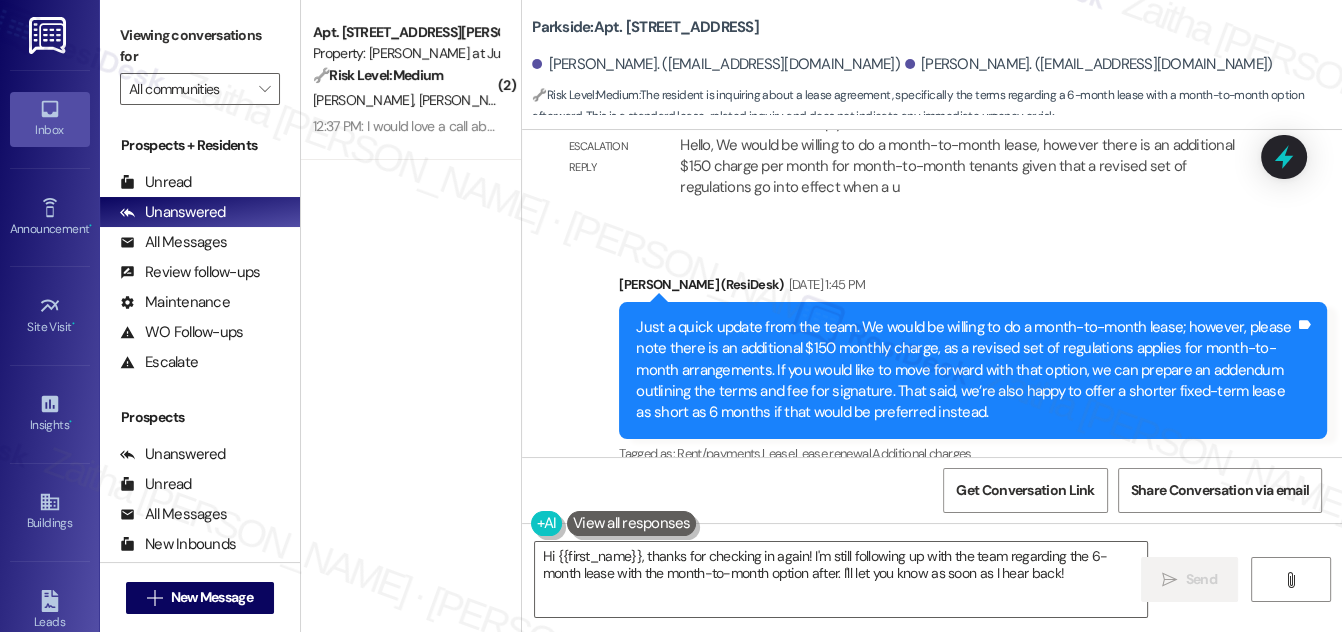 click on "Received via SMS Leigh Gardner Jul 21, 2025 at 2:29 PM Hi Sarah,
Thank you for the information.
We would like to do a 6 month lease with month to month after that.
Thank you for your help.
Leigh Tags and notes Tagged as:   Lease ,  Click to highlight conversations about Lease Lease renewal Click to highlight conversations about Lease renewal Received via SMS Mark Mydan   Neutral Jul 21, 2025 at 11:27 PM Hi Sarah, just thought I'd share again, the residents are getting frustrated re: lacking trash and recycle bins...backup of trash gets worse every week. Thanks for relaying this to management again!!! JPG  attachment ResiDesk found written details in this image   See details The resident sent an image containing the words "CAUTION" and "WARNING," likely indicating a potential hazard or concern.
Download   (Click to zoom) Tags and notes Tagged as:   Trash ,  Click to highlight conversations about Trash Garbage disposal ,  Click to highlight conversations about Garbage disposal Complaint ,  ," at bounding box center [932, 979] 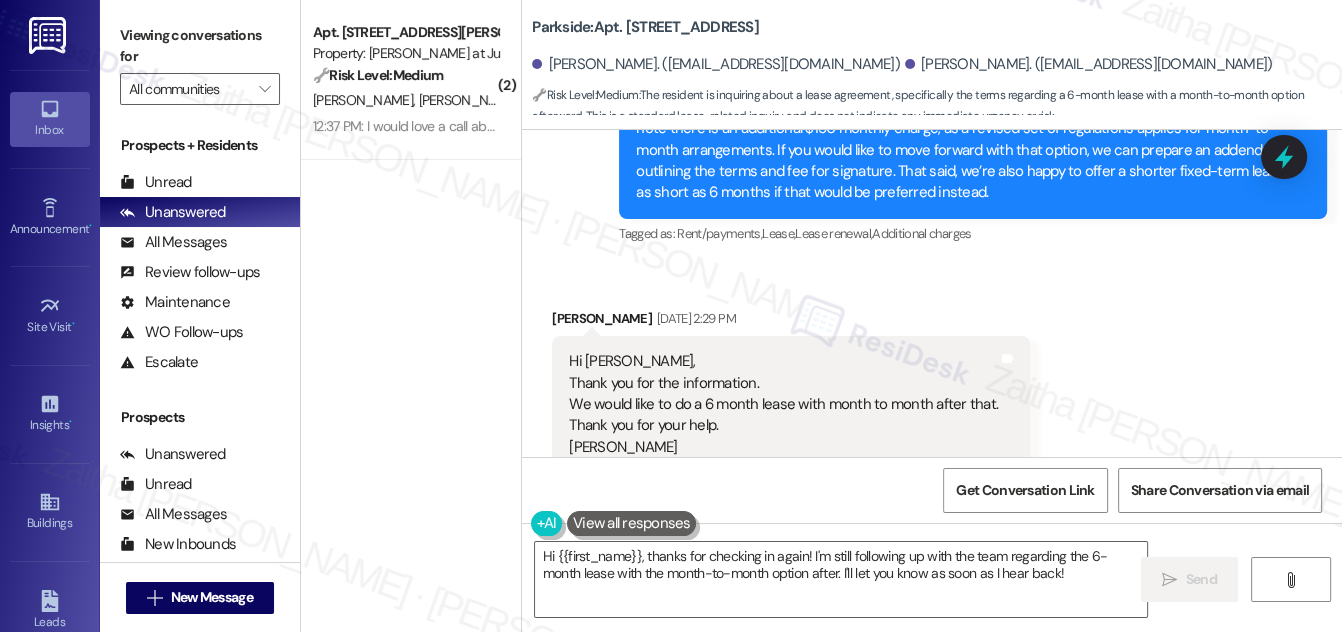 scroll, scrollTop: 10617, scrollLeft: 0, axis: vertical 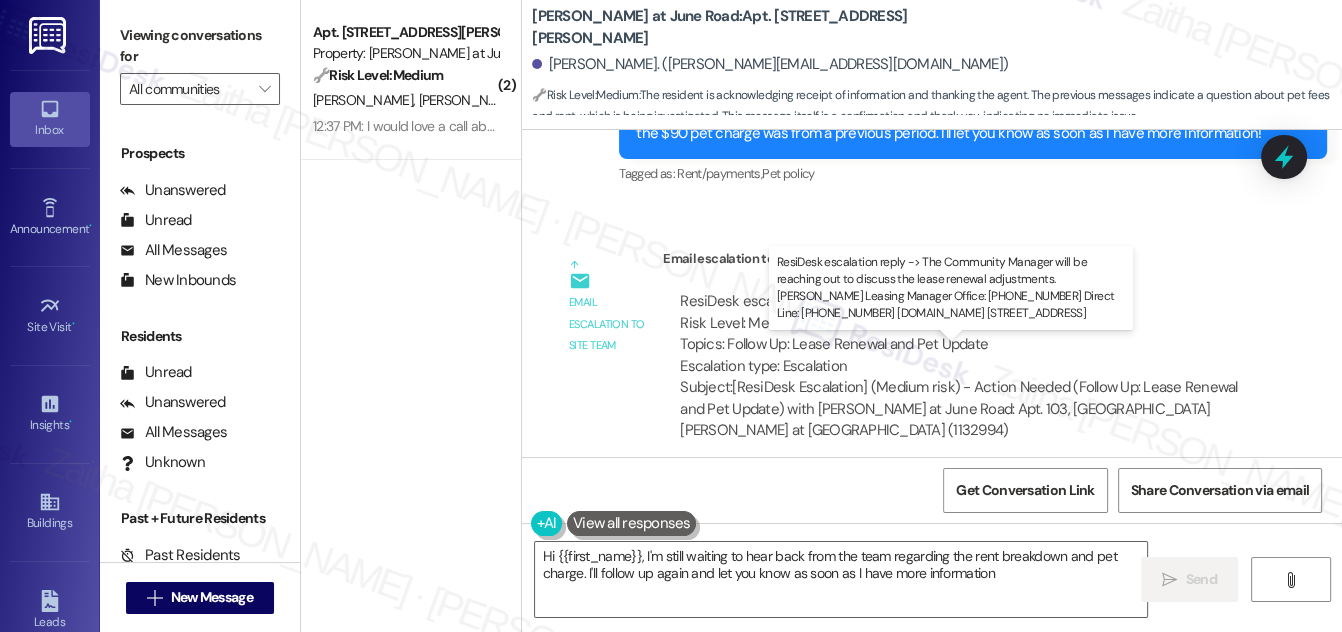 type on "Hi {{first_name}}, I'm still waiting to hear back from the team regarding the rent breakdown and pet charge. I'll follow up again and let you know as soon as I have more information!" 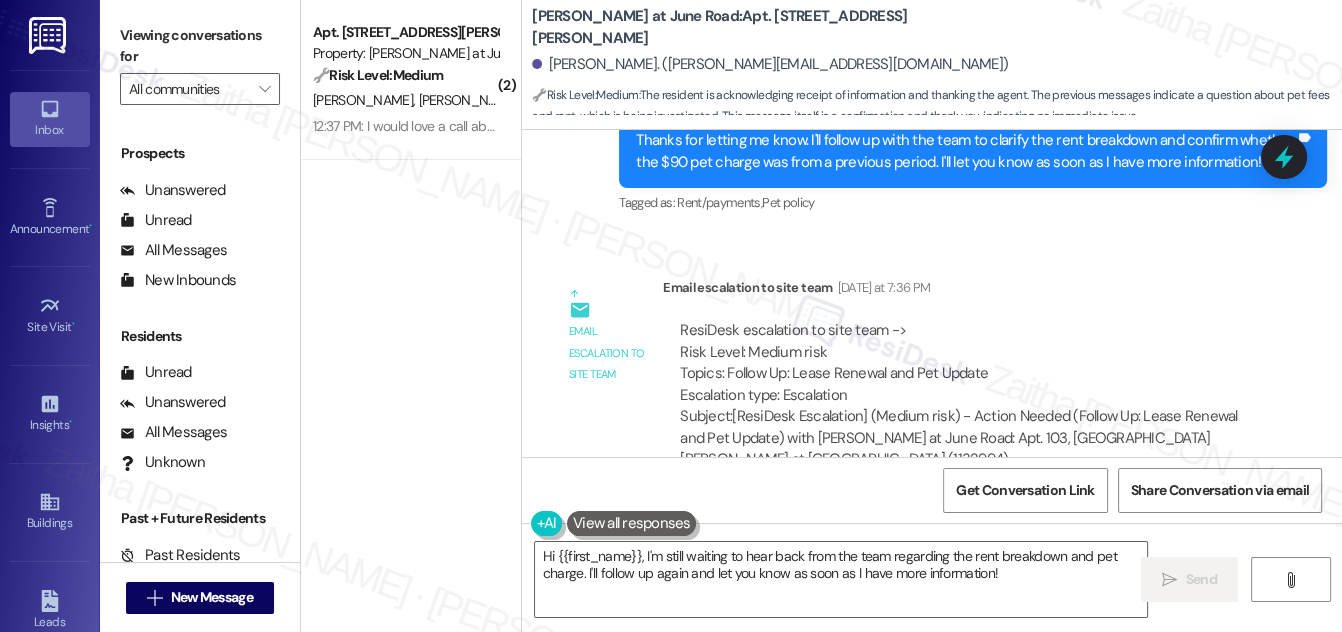 scroll, scrollTop: 13789, scrollLeft: 0, axis: vertical 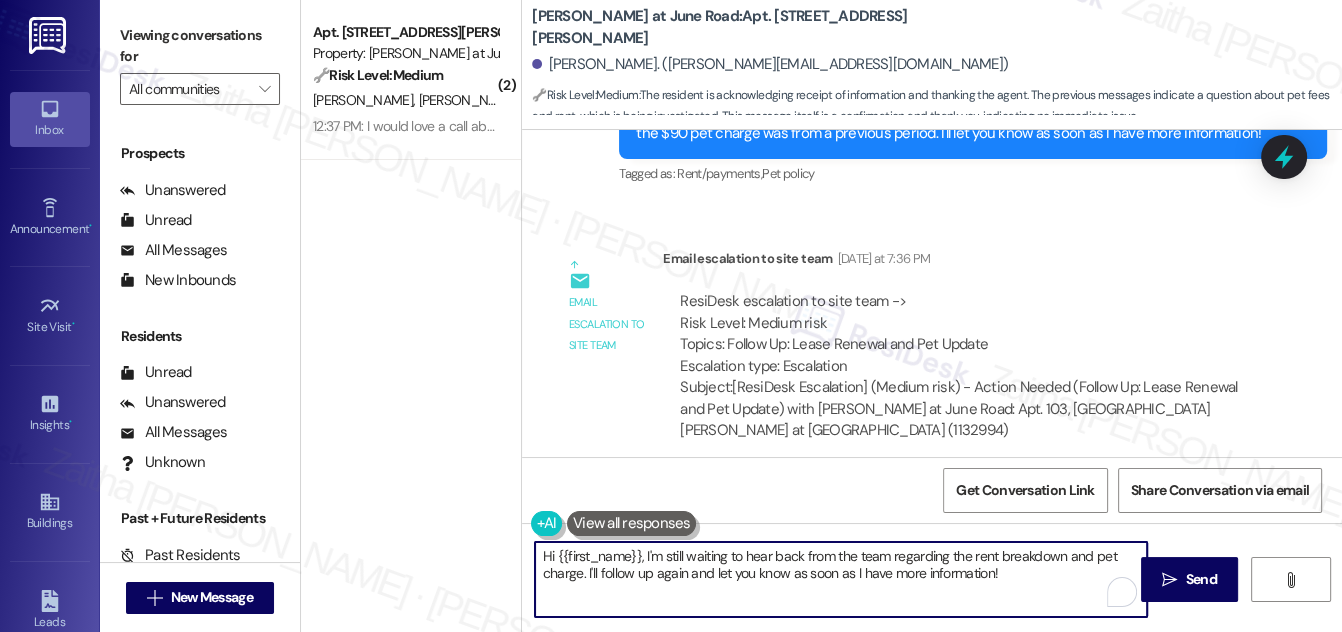 drag, startPoint x: 539, startPoint y: 558, endPoint x: 1023, endPoint y: 608, distance: 486.5758 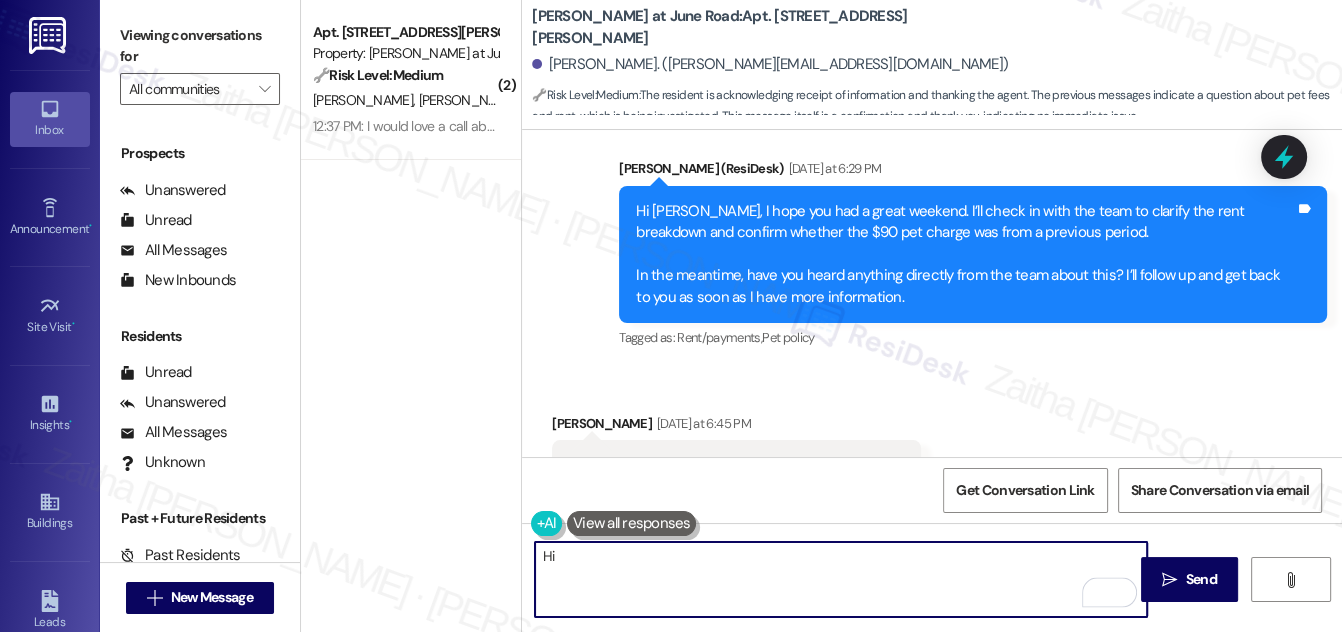 scroll, scrollTop: 13153, scrollLeft: 0, axis: vertical 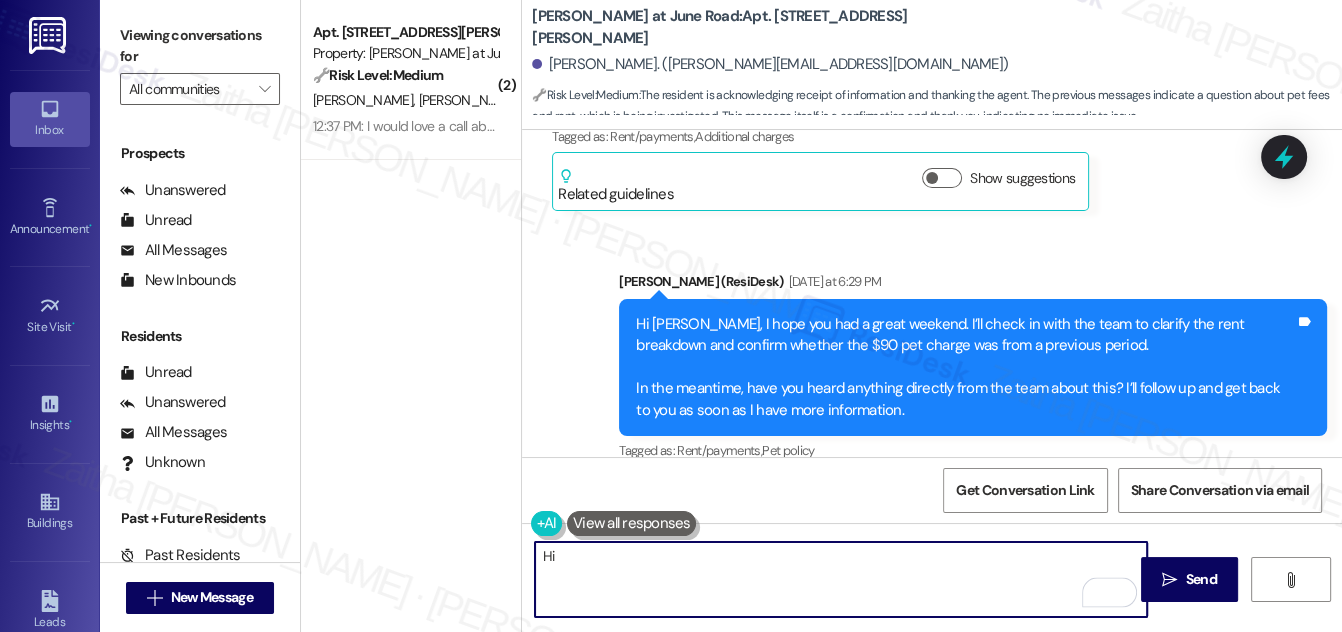 click on "[PERSON_NAME] [DATE] at 6:45 PM" at bounding box center [736, 540] 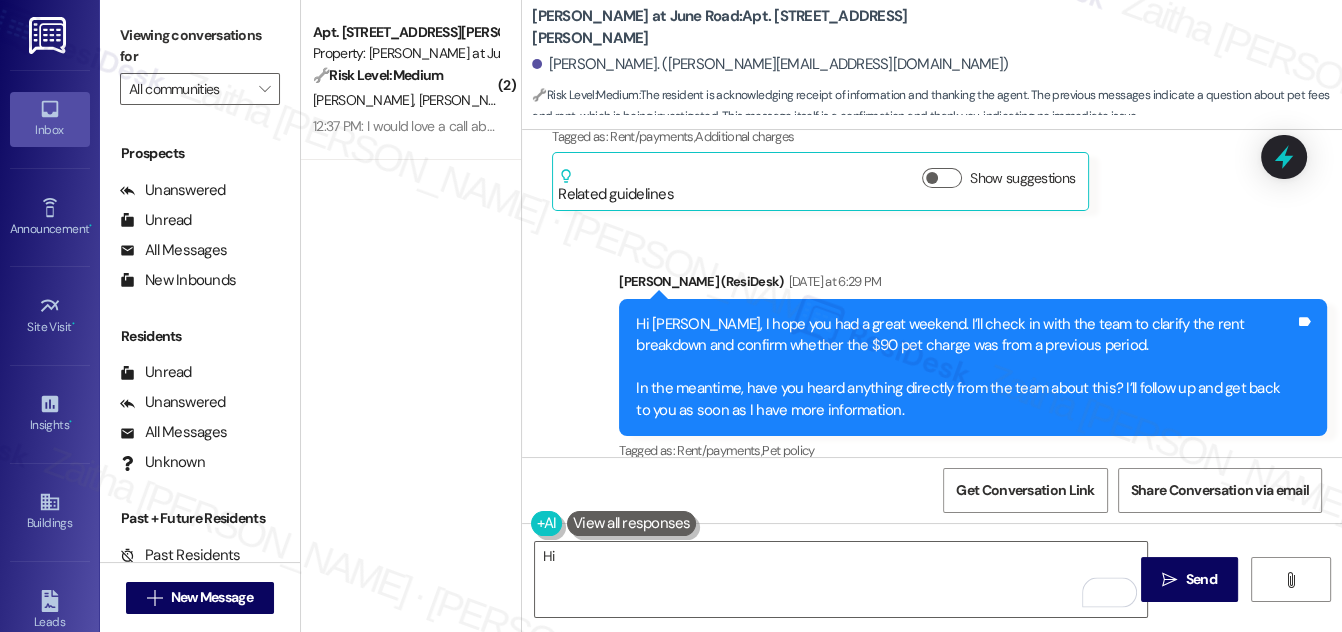 click on "[PERSON_NAME] [DATE] at 6:45 PM" at bounding box center (736, 540) 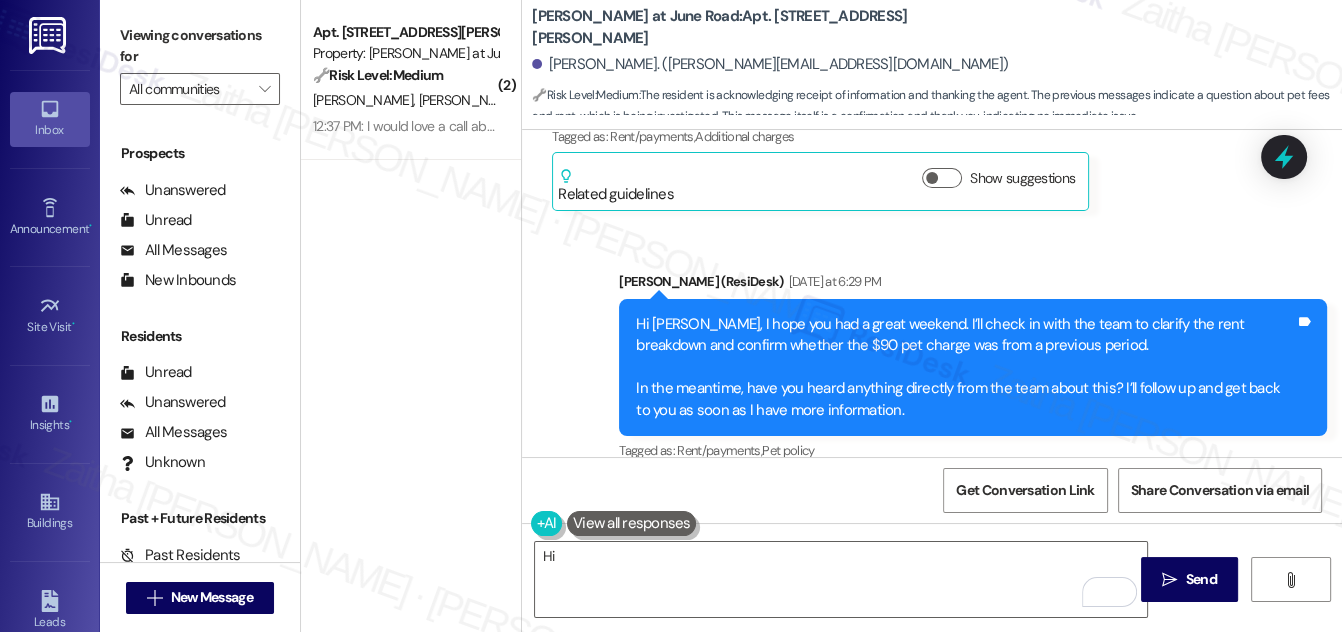 copy on "[PERSON_NAME]" 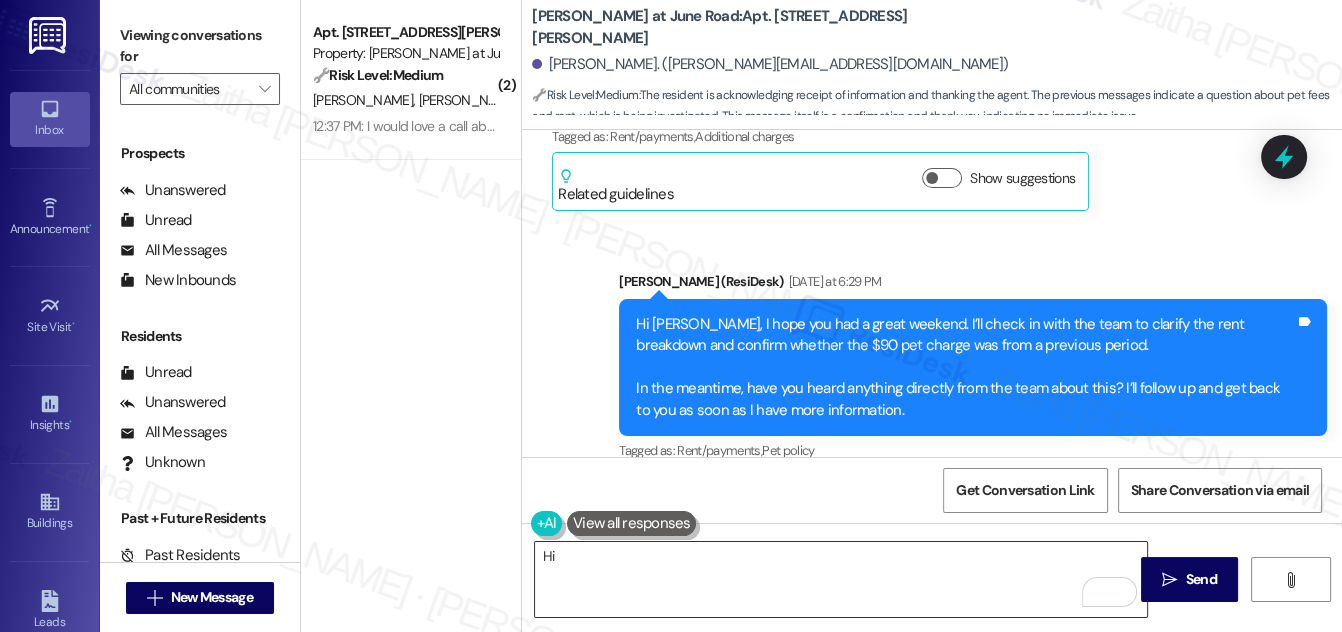 click on "Hi" at bounding box center [841, 579] 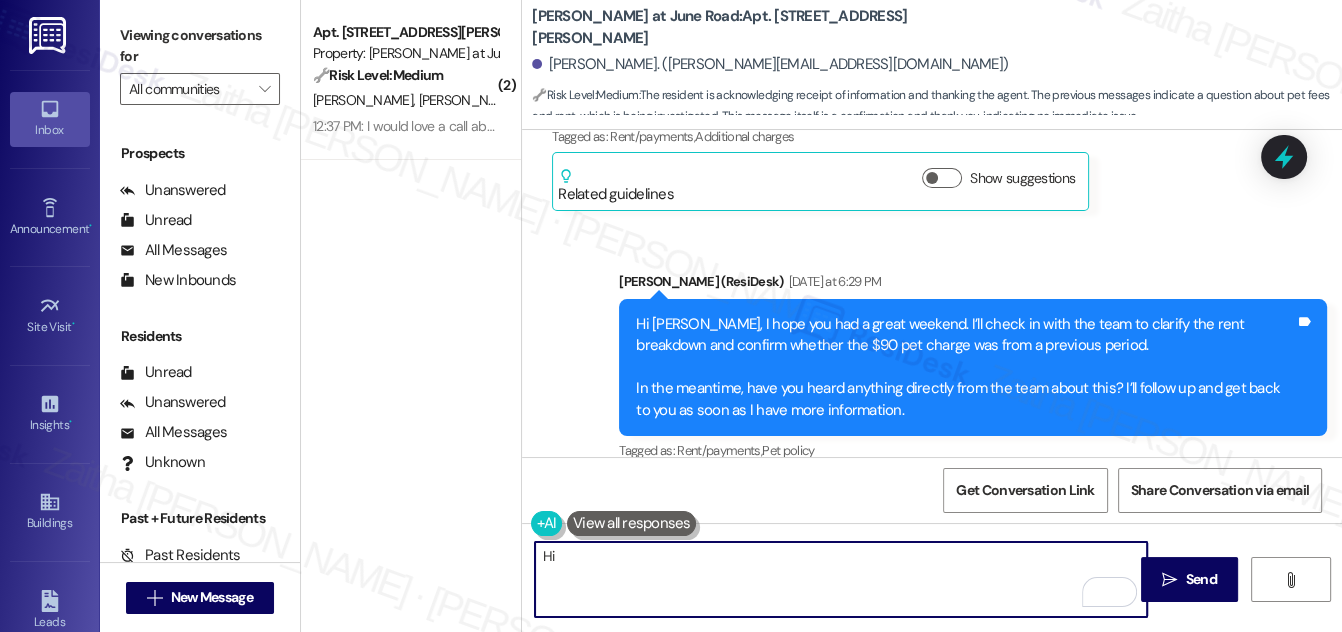 paste on "[PERSON_NAME]" 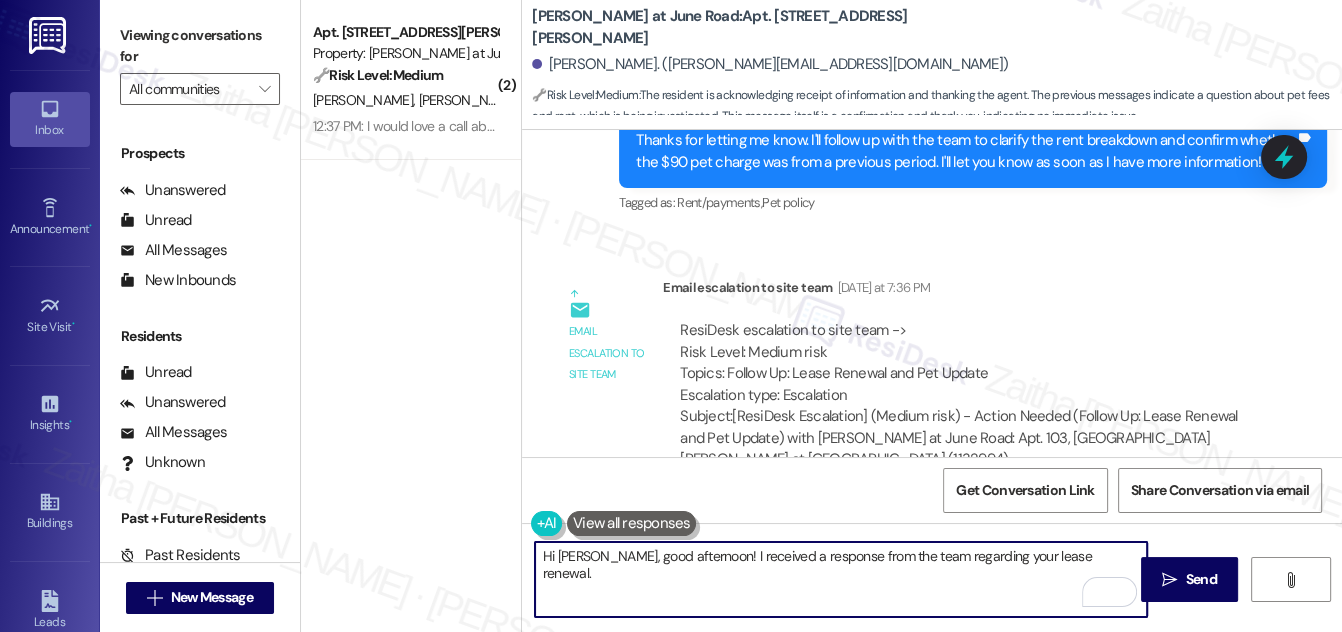scroll, scrollTop: 13789, scrollLeft: 0, axis: vertical 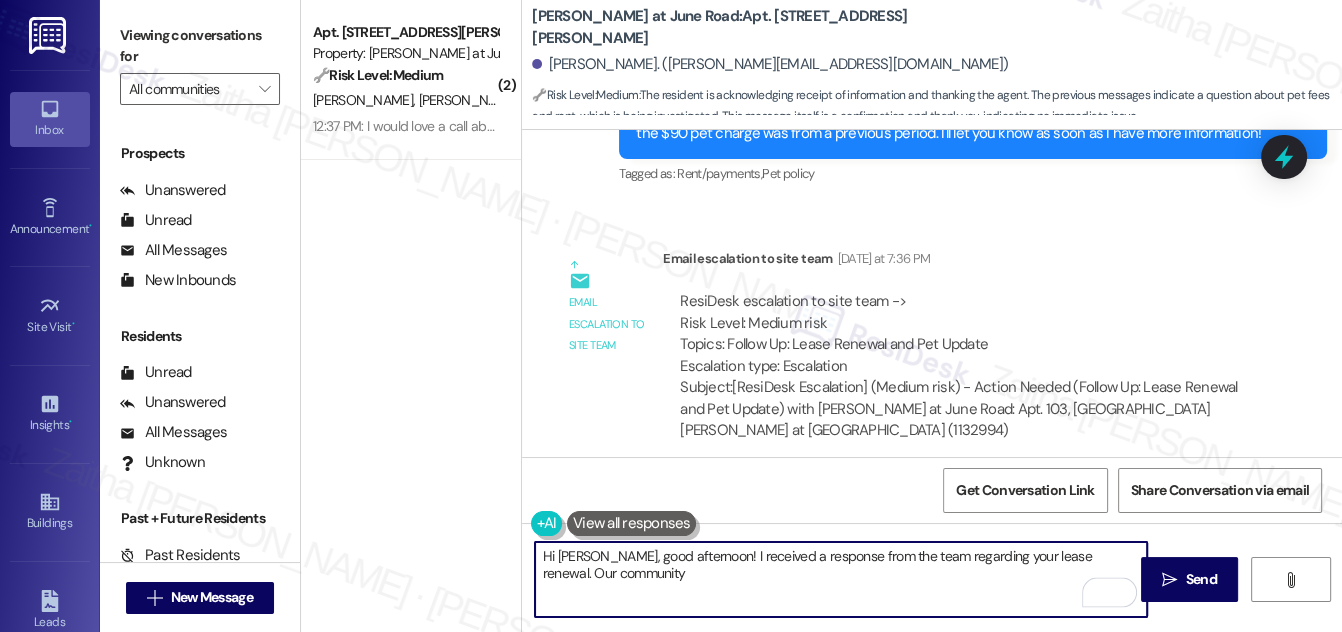 click on "Hi [PERSON_NAME], good afternoon! I received a response from the team regarding your lease renewal. Our community" at bounding box center [841, 579] 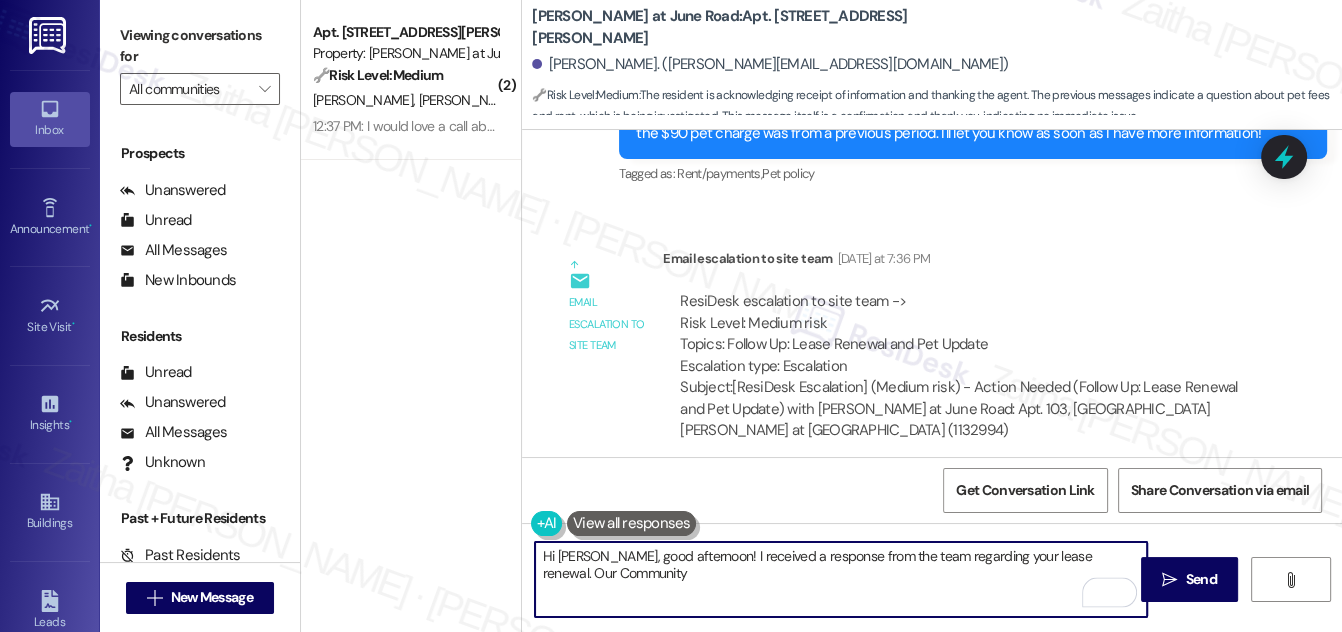 click on "Hi [PERSON_NAME], good afternoon! I received a response from the team regarding your lease renewal. Our Community" at bounding box center [841, 579] 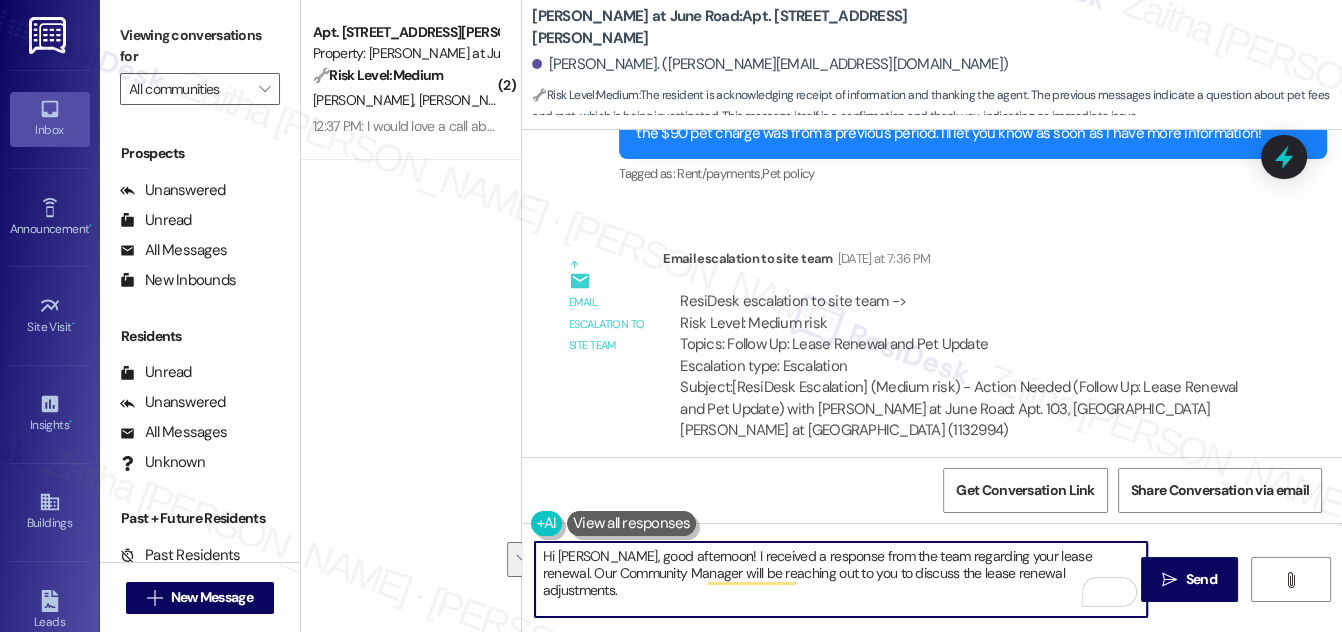 drag, startPoint x: 542, startPoint y: 554, endPoint x: 1075, endPoint y: 596, distance: 534.6522 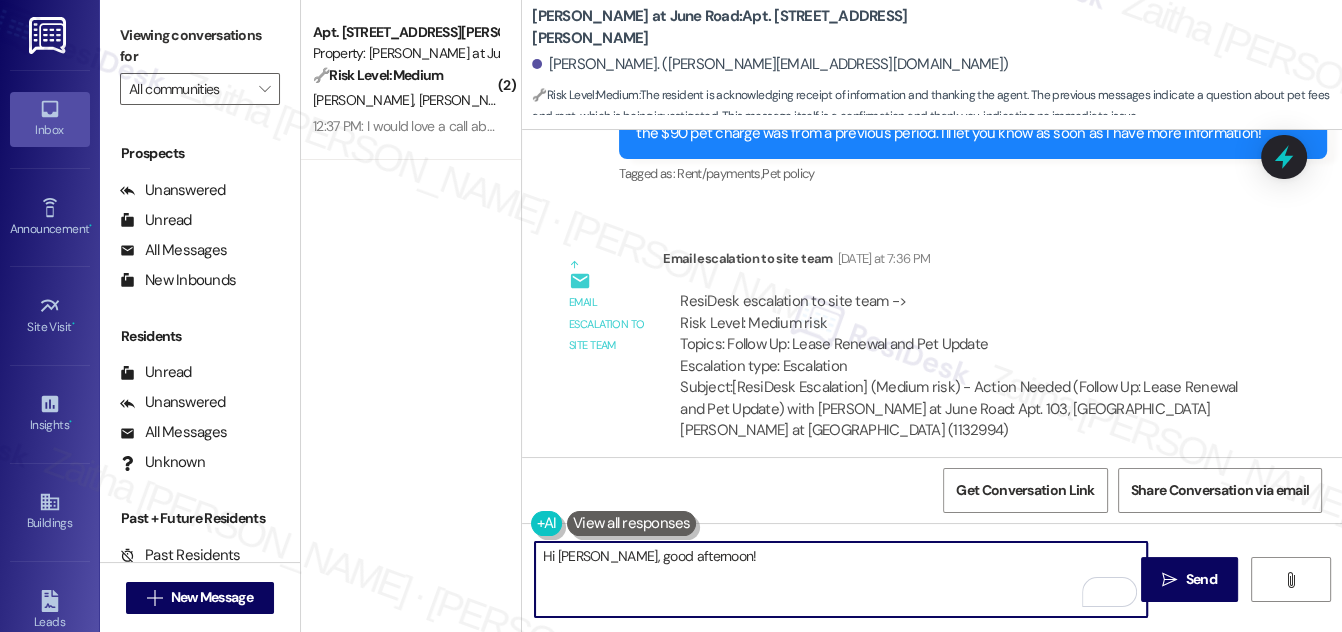 paste on "Hi [PERSON_NAME], good afternoon! I heard back from the team regarding your lease renewal. Our Community Manager will be reaching out to you soon to go over the proposed adjustments." 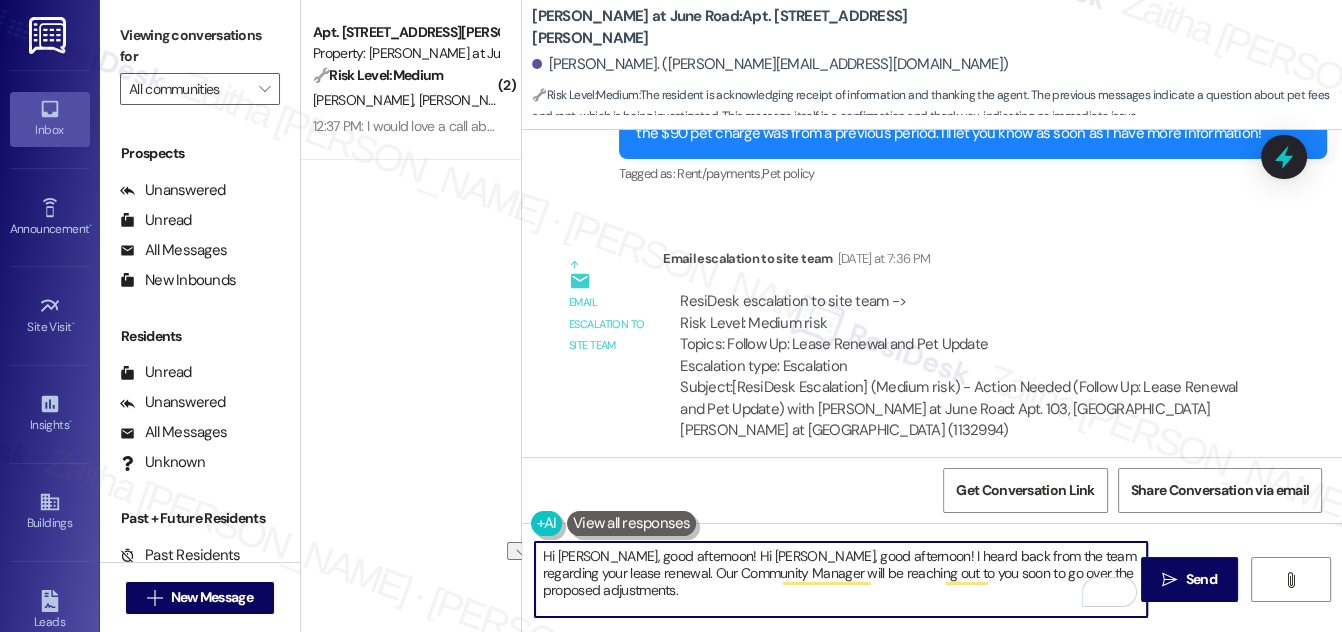 drag, startPoint x: 856, startPoint y: 554, endPoint x: 712, endPoint y: 555, distance: 144.00348 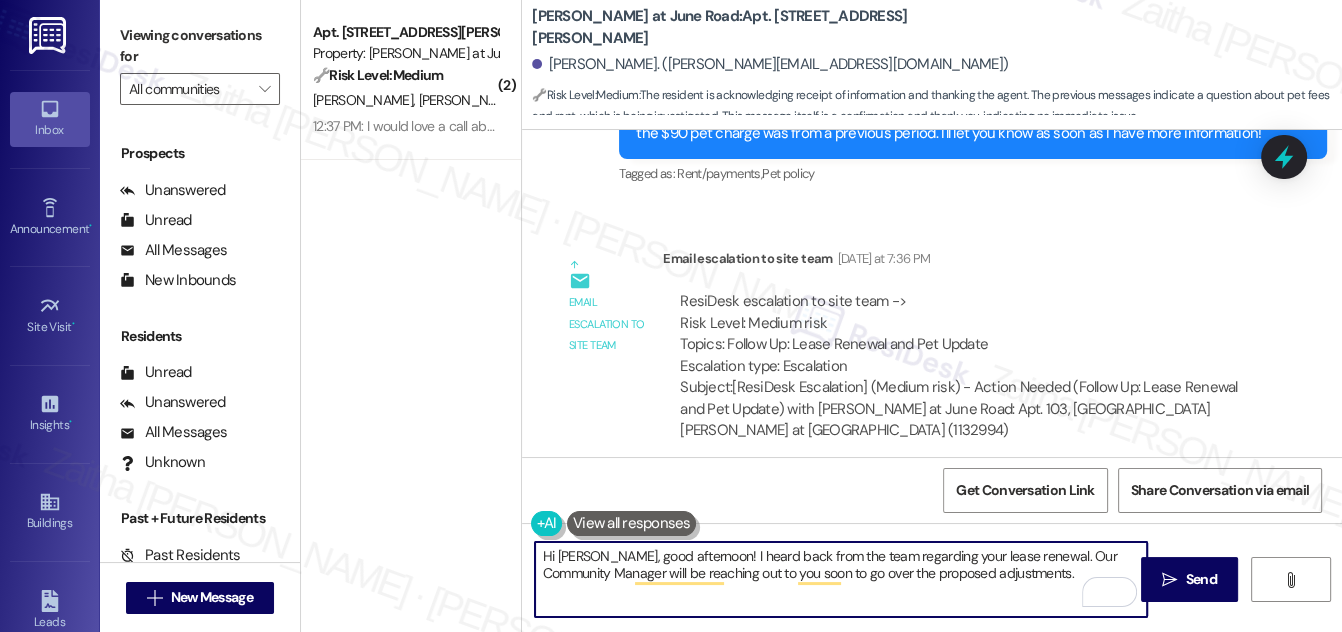 click on "Hi [PERSON_NAME], good afternoon! I heard back from the team regarding your lease renewal. Our Community Manager will be reaching out to you soon to go over the proposed adjustments." at bounding box center (841, 579) 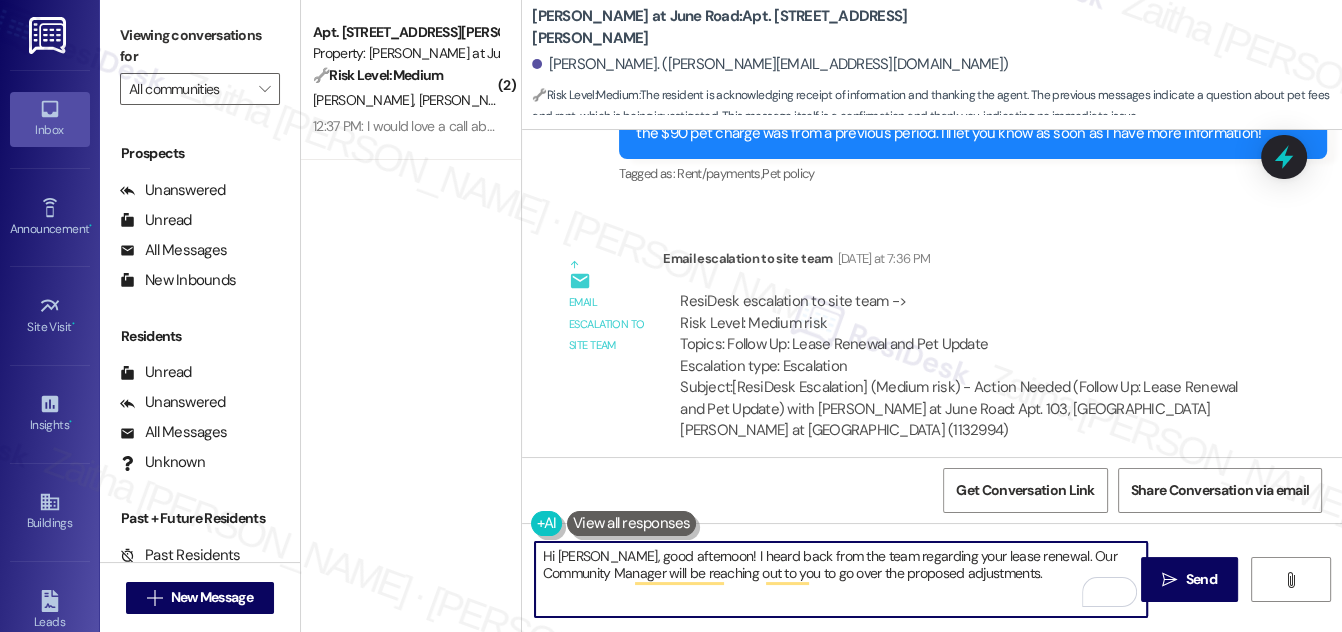 click on "Hi [PERSON_NAME], good afternoon! I heard back from the team regarding your lease renewal. Our Community Manager will be reaching out to you to go over the proposed adjustments." at bounding box center (841, 579) 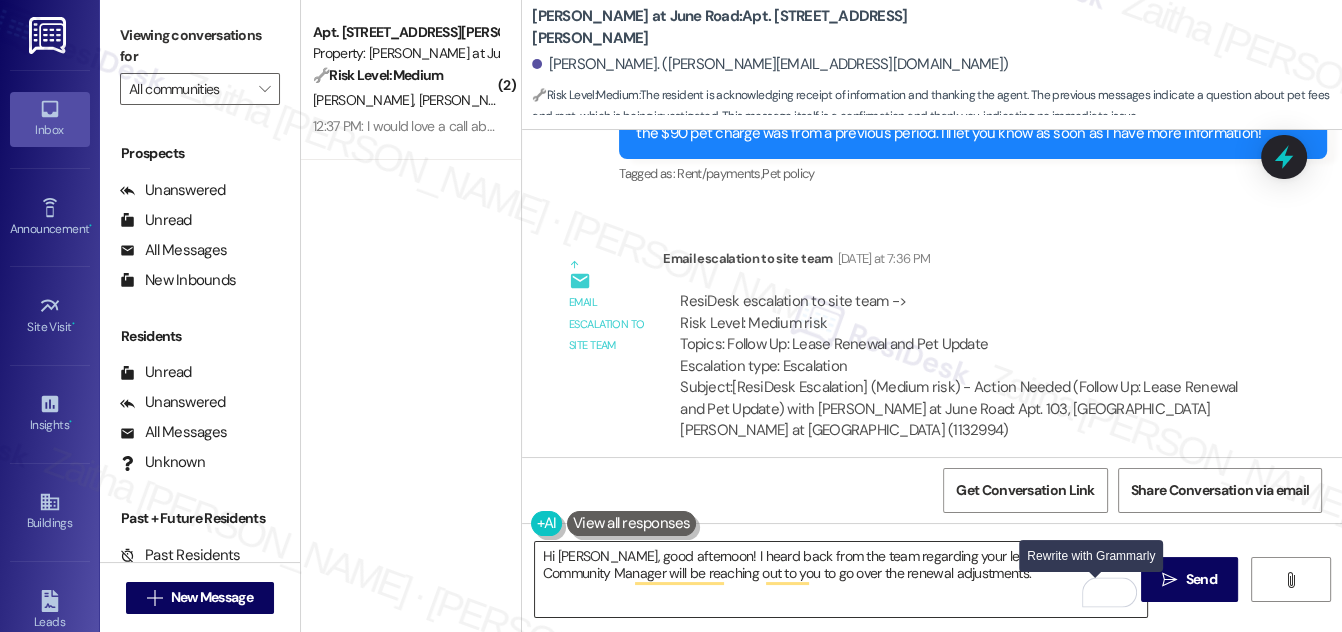 drag, startPoint x: 1096, startPoint y: 586, endPoint x: 1064, endPoint y: 576, distance: 33.526108 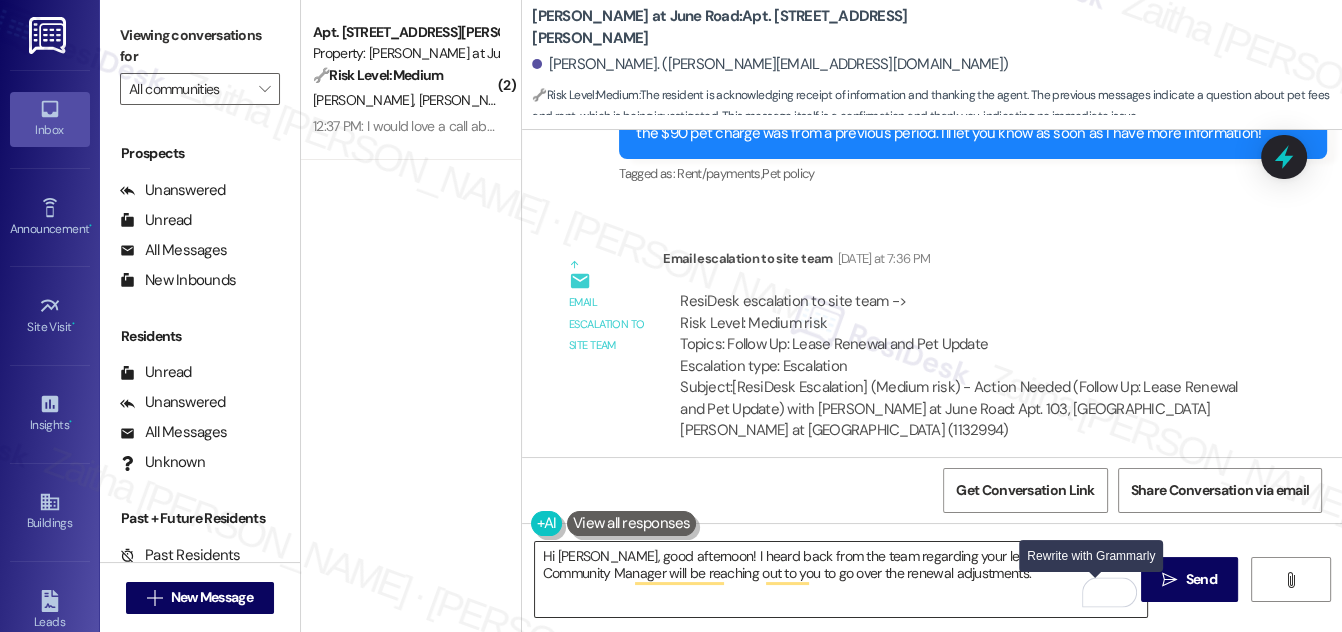 click at bounding box center [1097, 592] 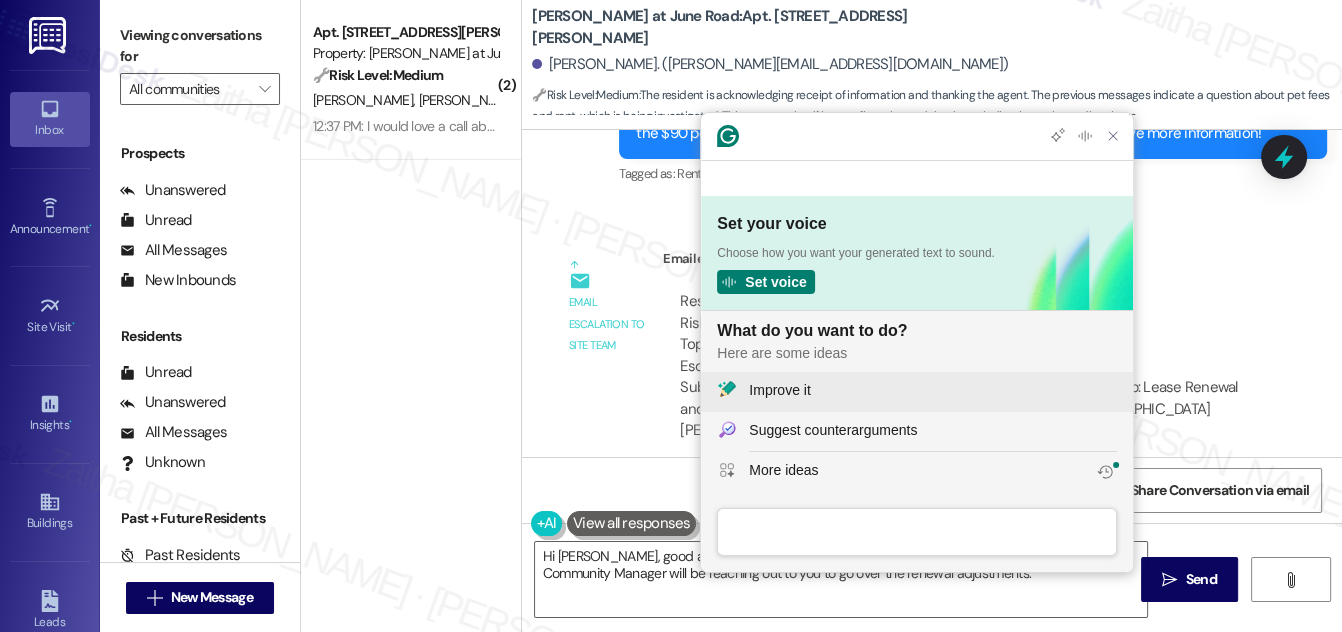 click on "Improve it" 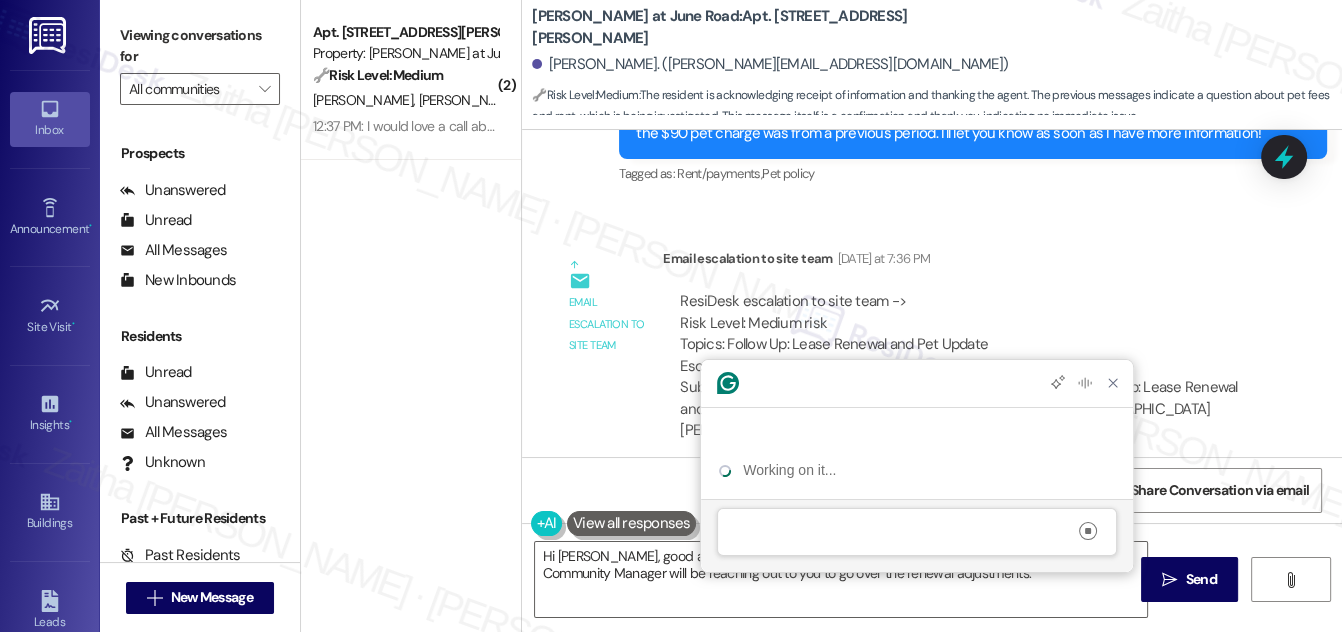 scroll, scrollTop: 0, scrollLeft: 0, axis: both 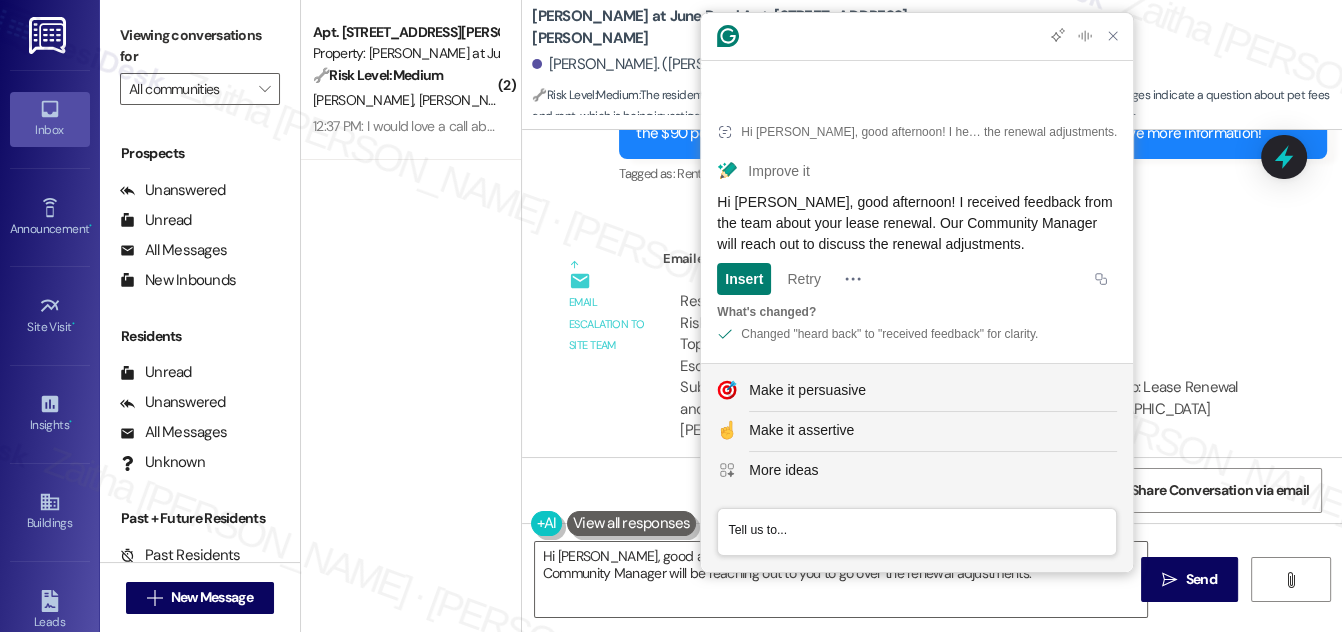 drag, startPoint x: 925, startPoint y: 218, endPoint x: 1048, endPoint y: 248, distance: 126.60569 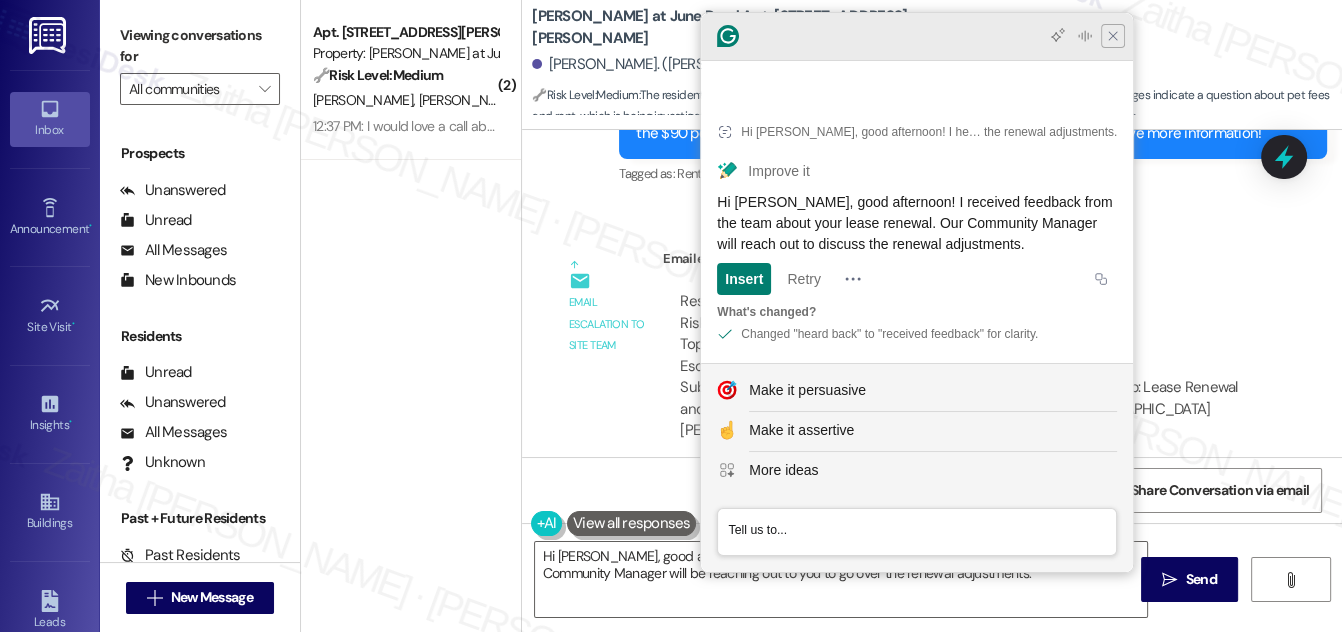 click 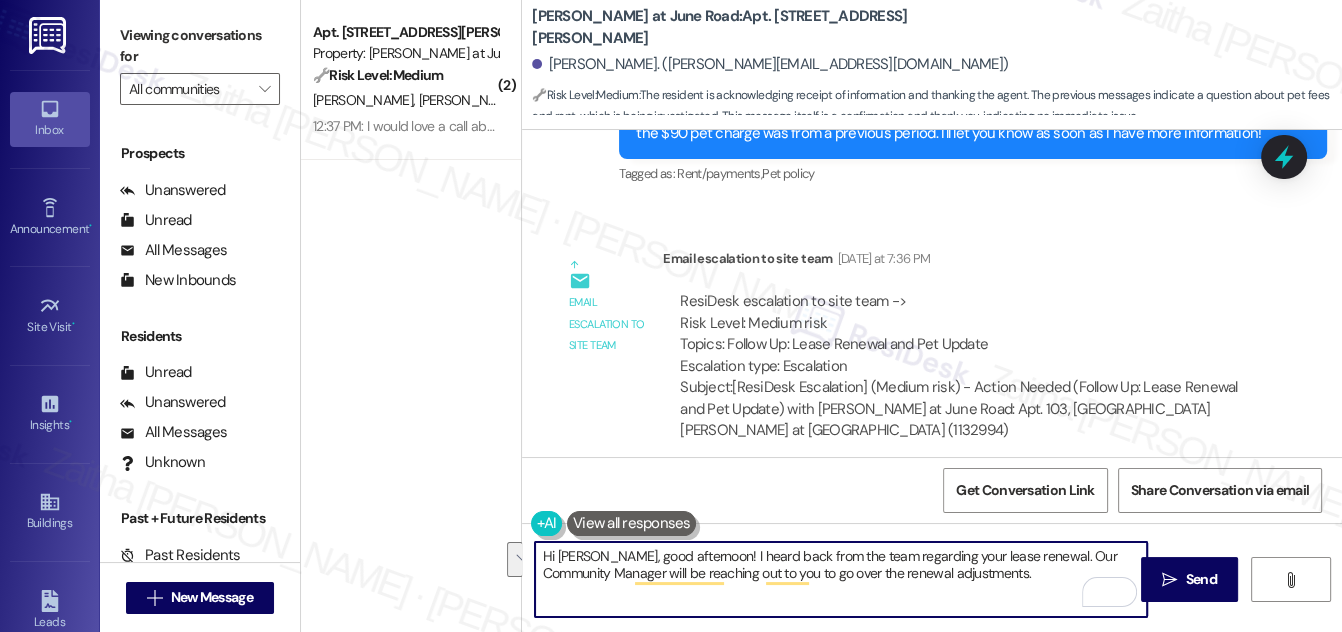 drag, startPoint x: 1031, startPoint y: 554, endPoint x: 1034, endPoint y: 594, distance: 40.112343 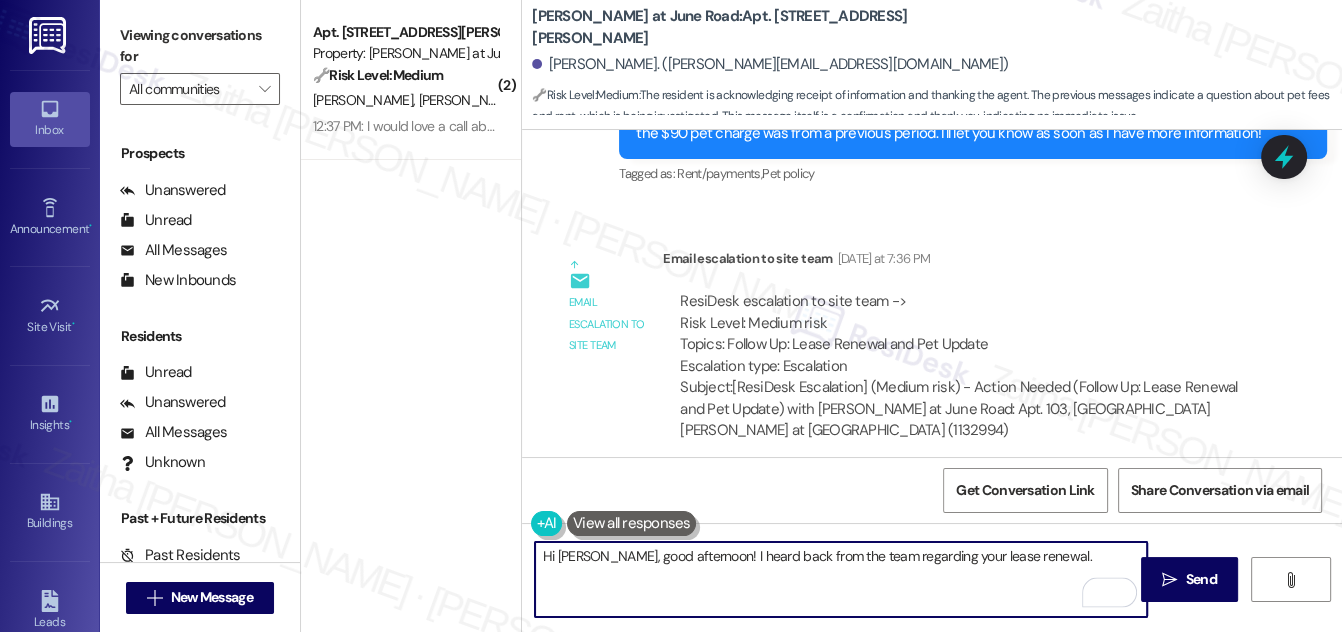paste on "Our Community Manager will reach out to discuss the renewal adjustments." 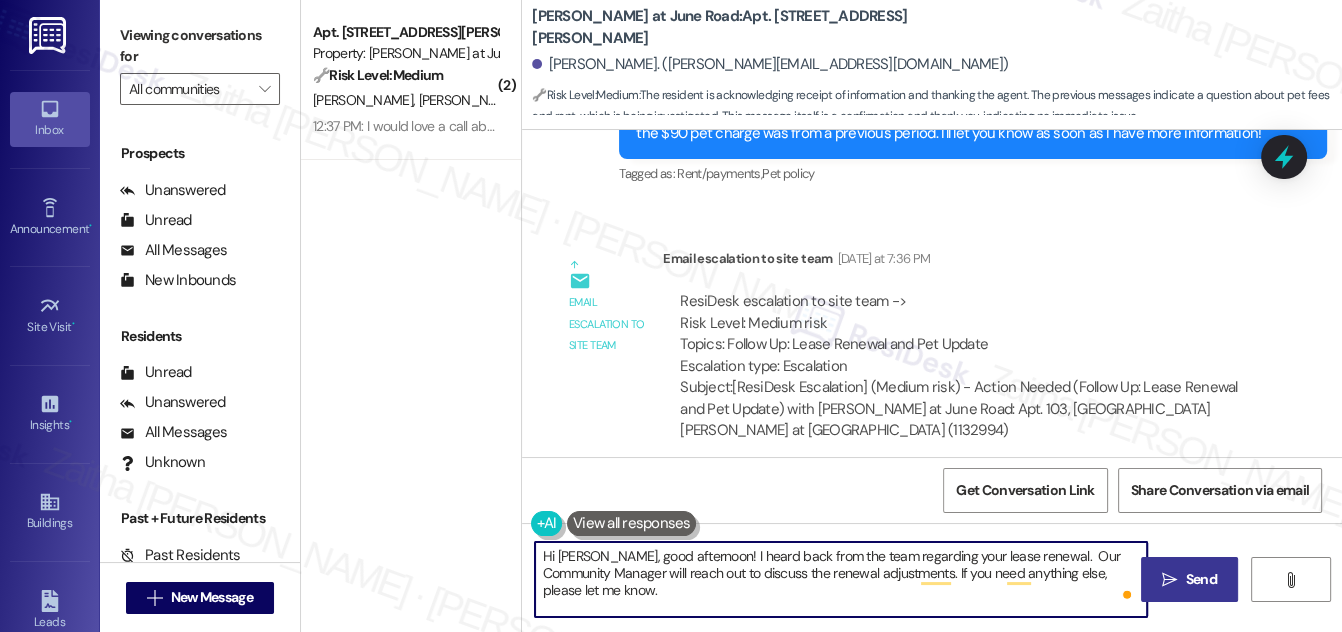 type on "Hi [PERSON_NAME], good afternoon! I heard back from the team regarding your lease renewal.  Our Community Manager will reach out to discuss the renewal adjustments. If you need anything else, please let me know." 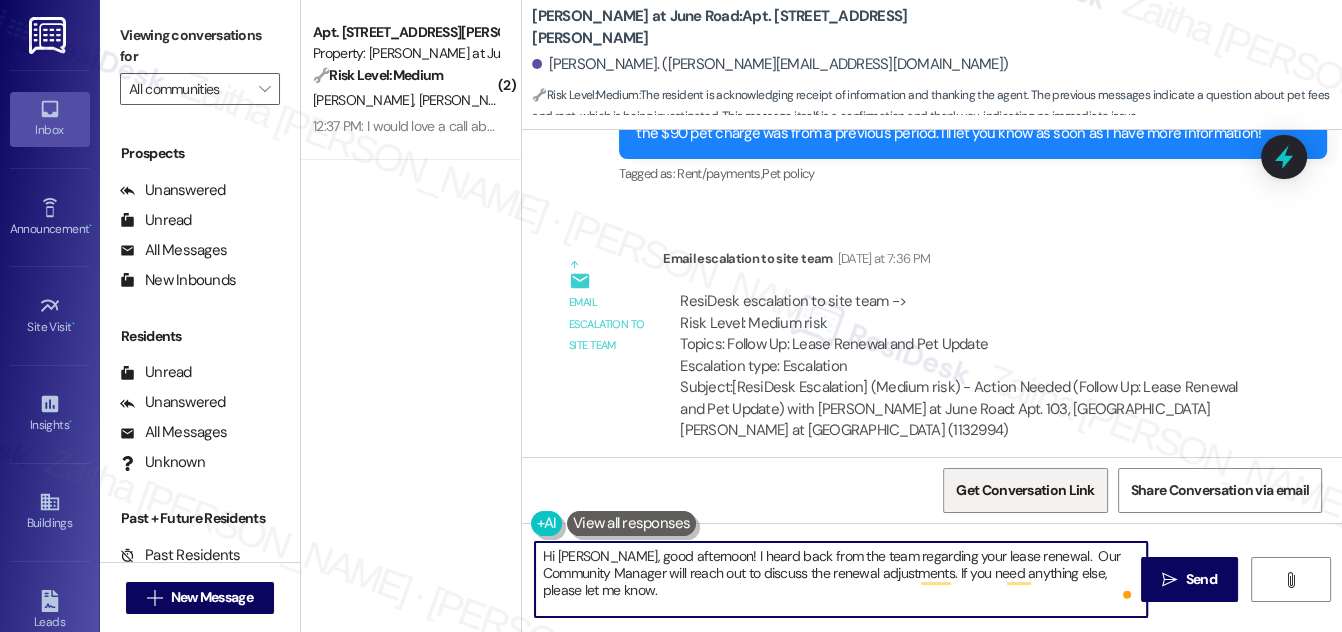 drag, startPoint x: 1201, startPoint y: 583, endPoint x: 1085, endPoint y: 498, distance: 143.8089 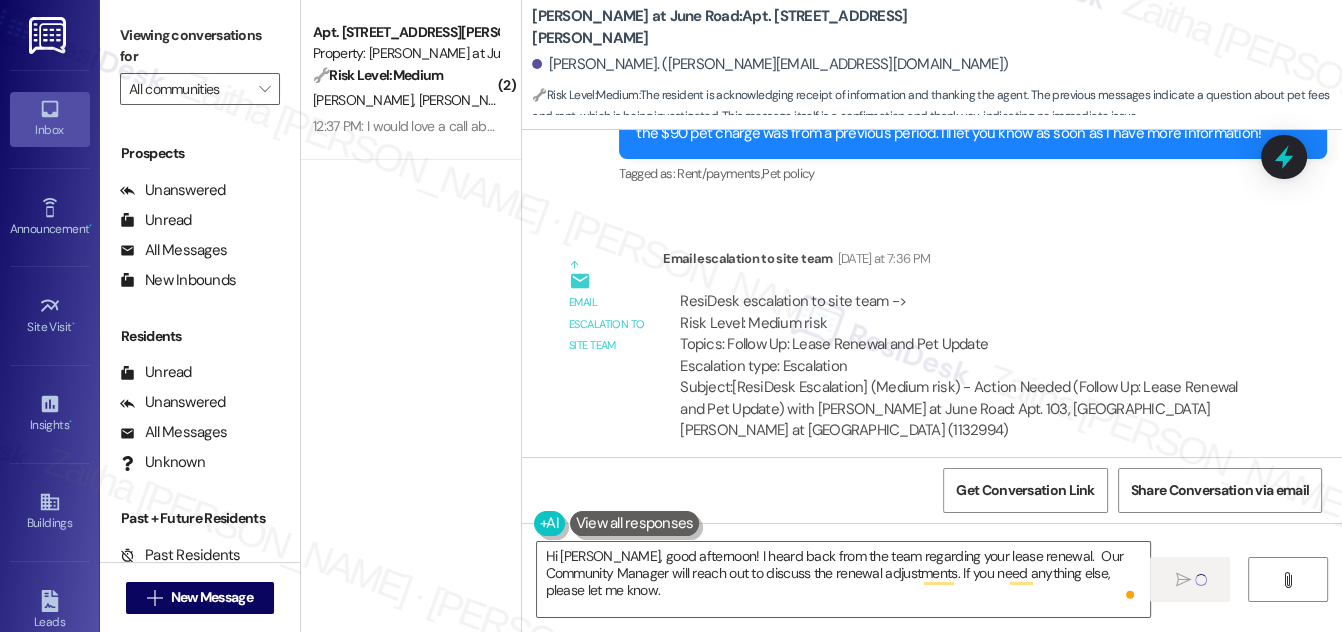 type 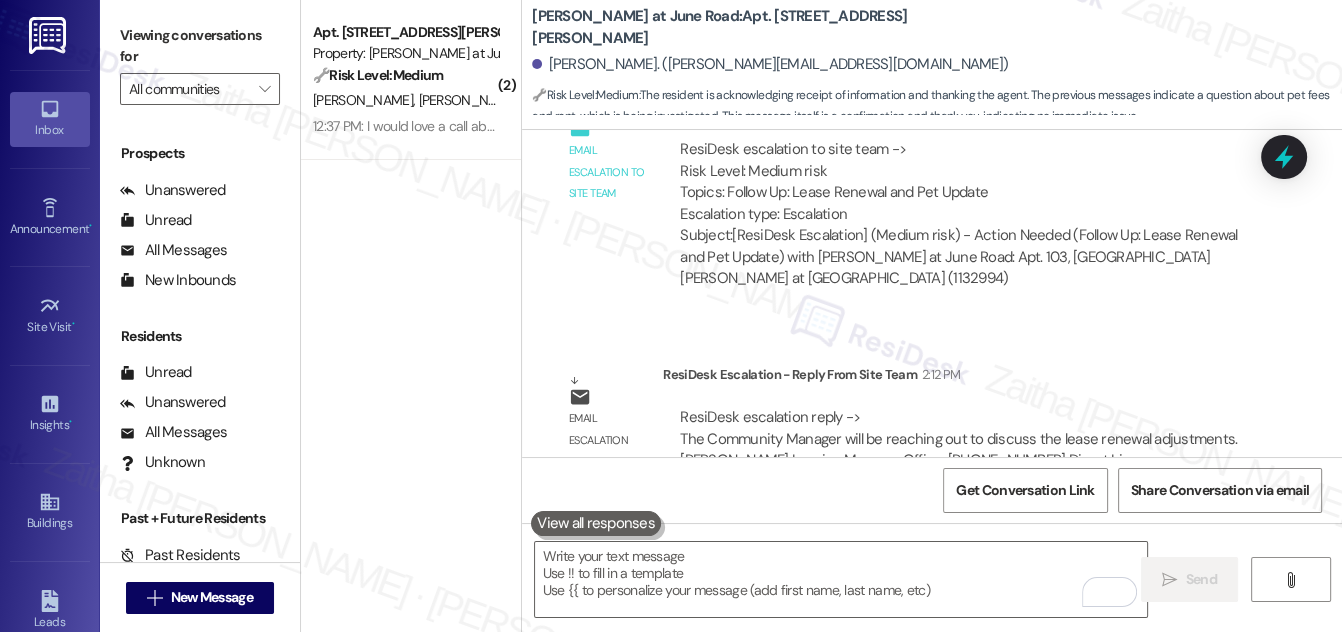 scroll, scrollTop: 13950, scrollLeft: 0, axis: vertical 